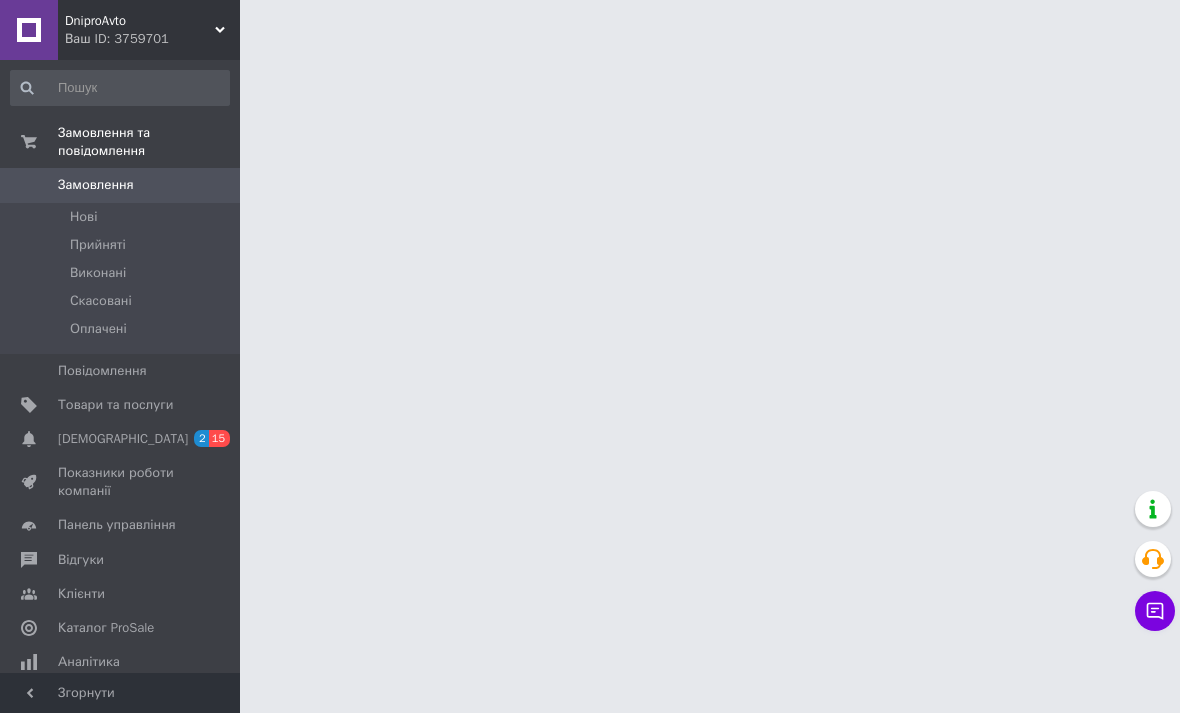 scroll, scrollTop: 0, scrollLeft: 0, axis: both 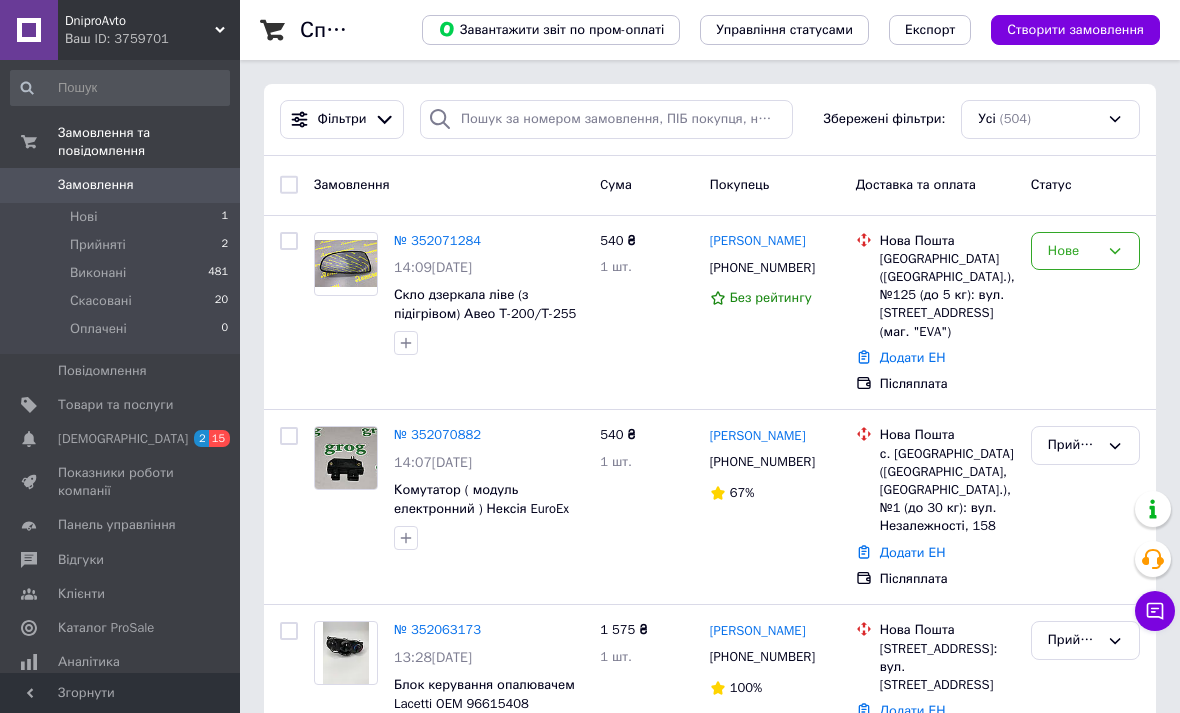 click on "Нове" at bounding box center (1073, 251) 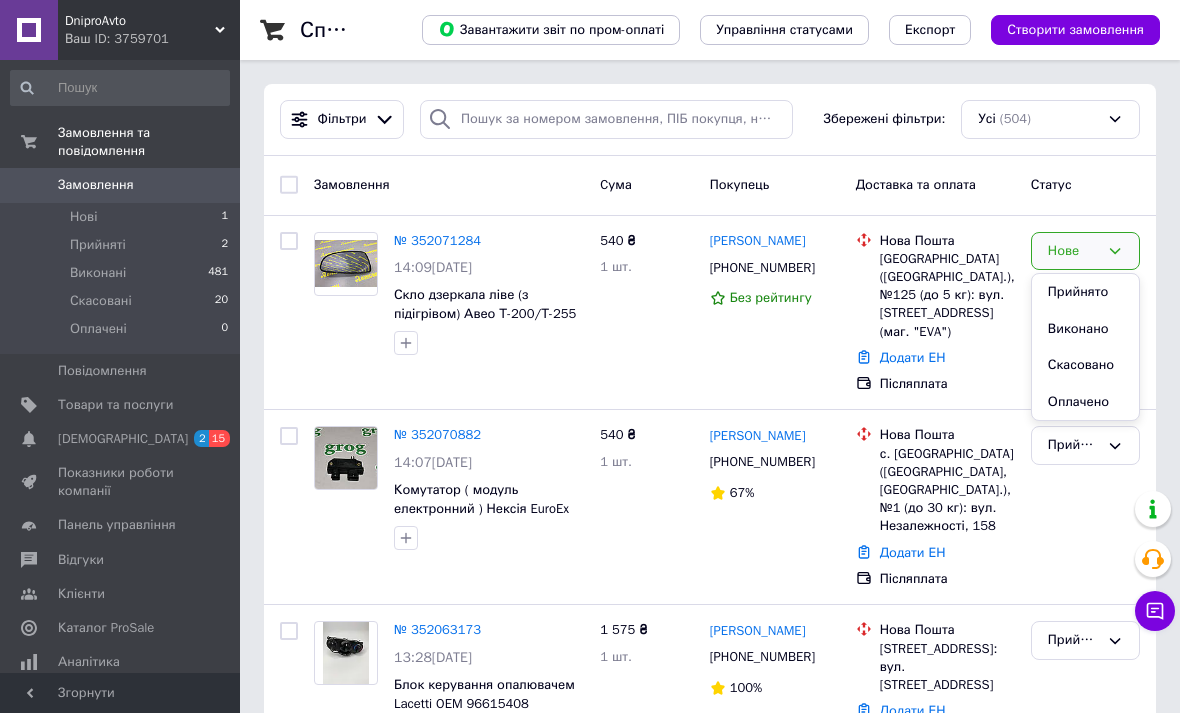 click on "Прийнято" at bounding box center (1085, 292) 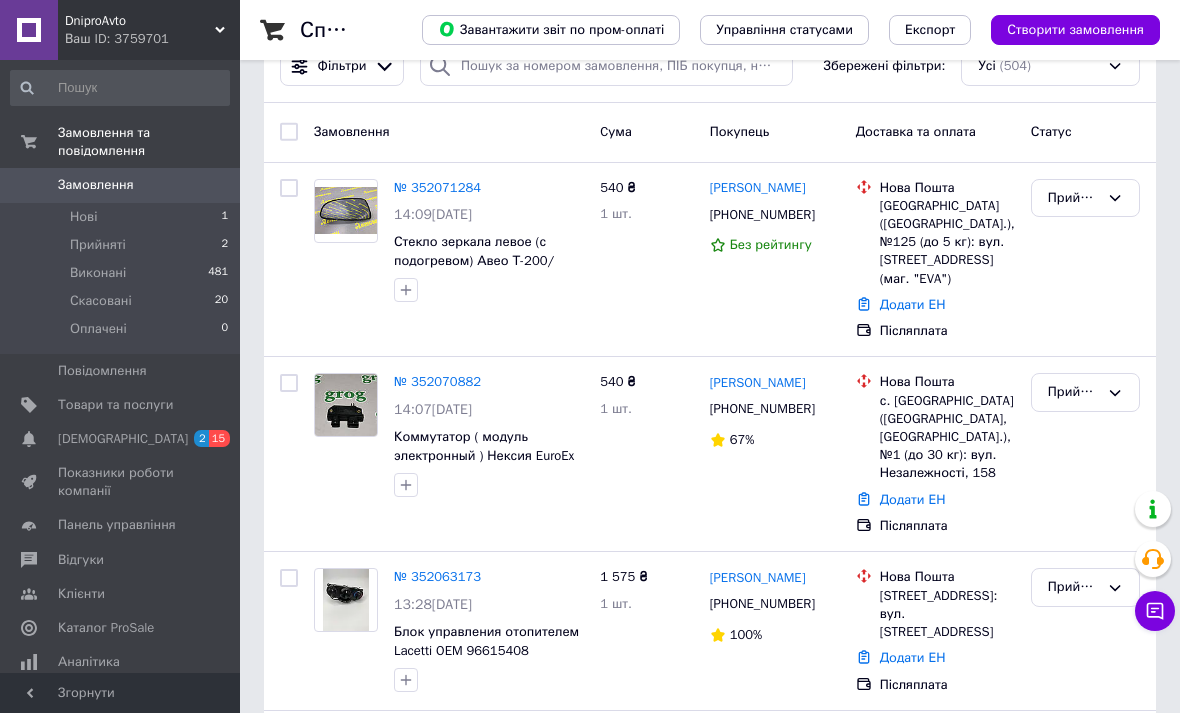 scroll, scrollTop: 54, scrollLeft: 0, axis: vertical 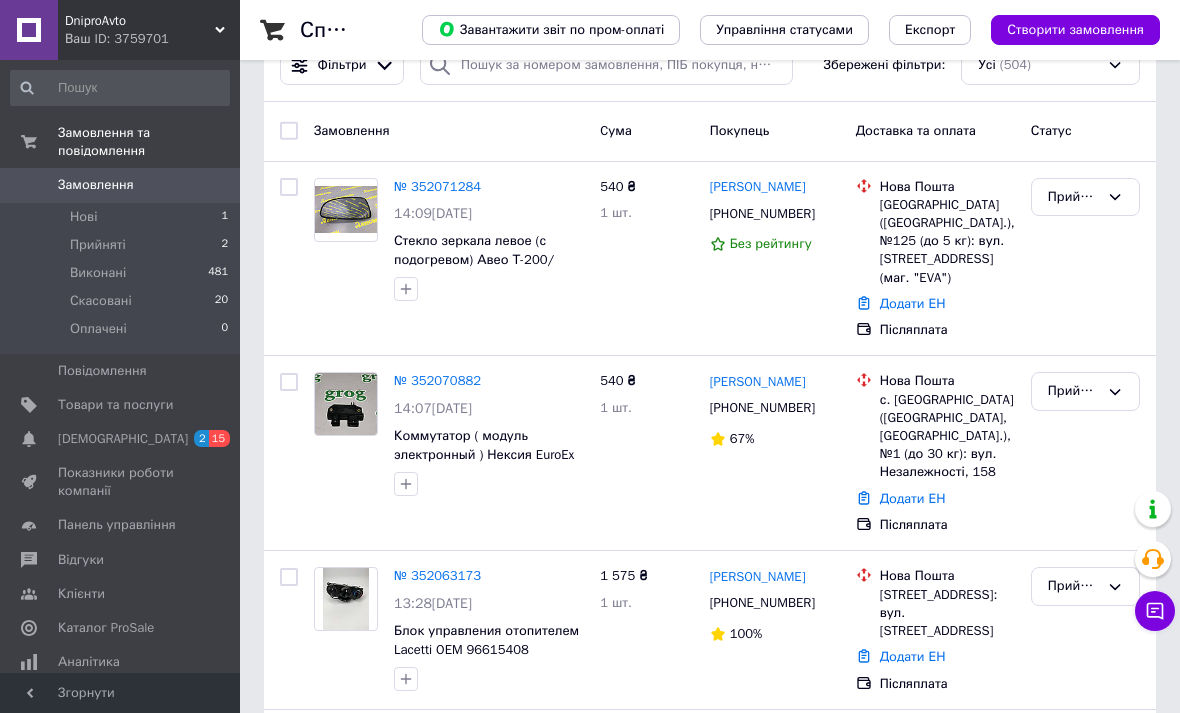 click on "[PERSON_NAME]" at bounding box center (758, 382) 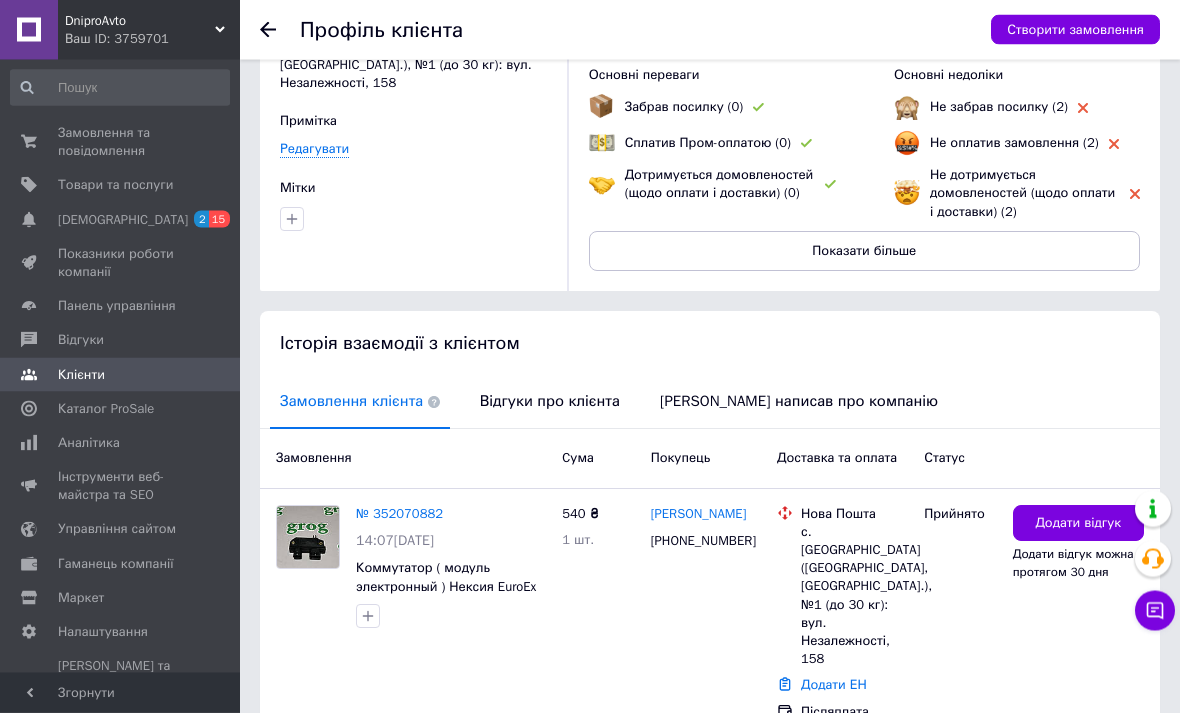 scroll, scrollTop: 161, scrollLeft: 0, axis: vertical 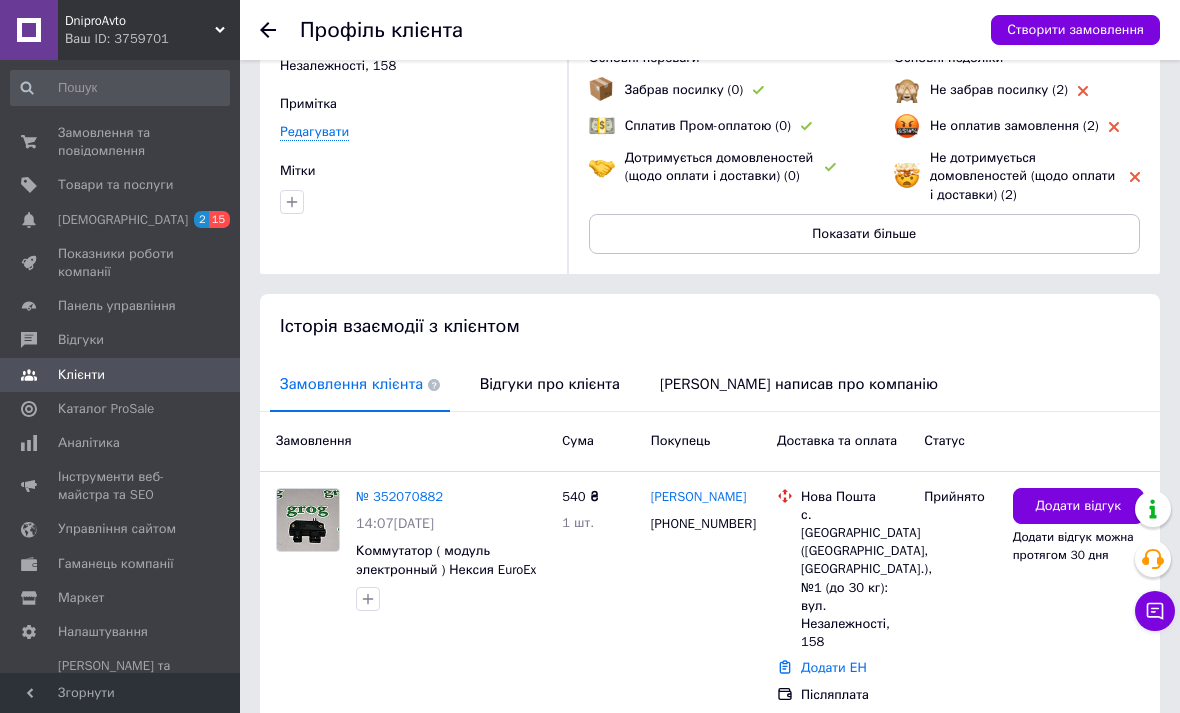 click 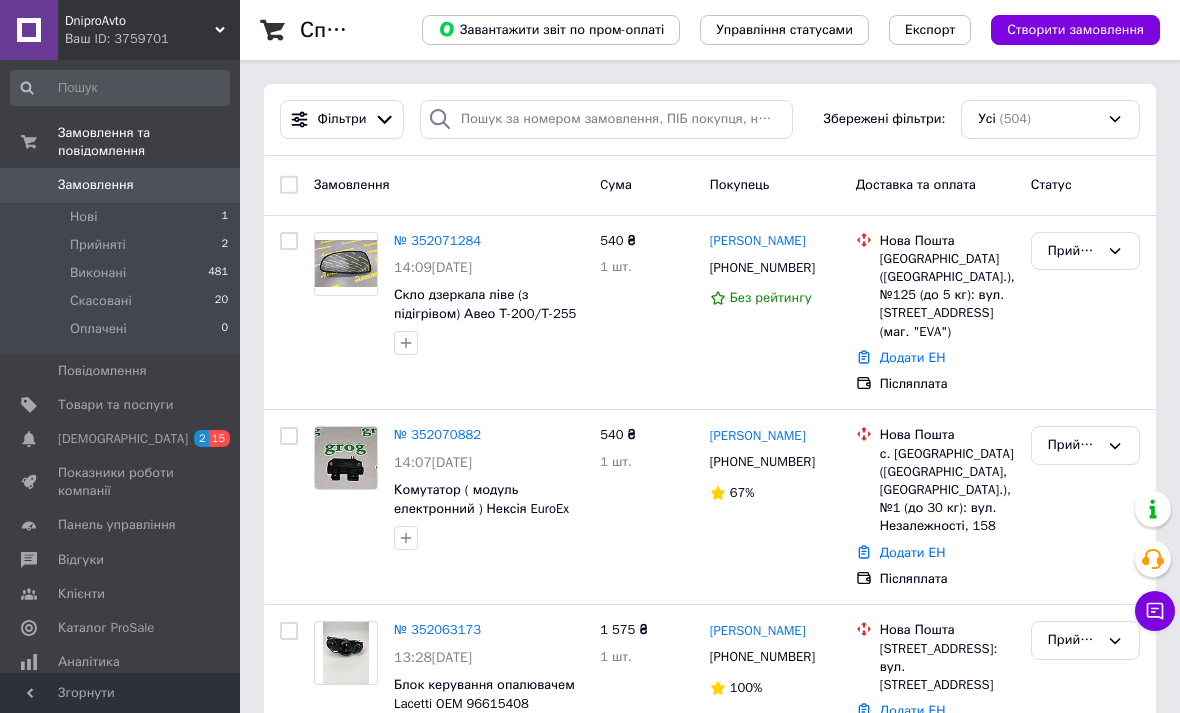 click on "№ 352070882" at bounding box center (437, 434) 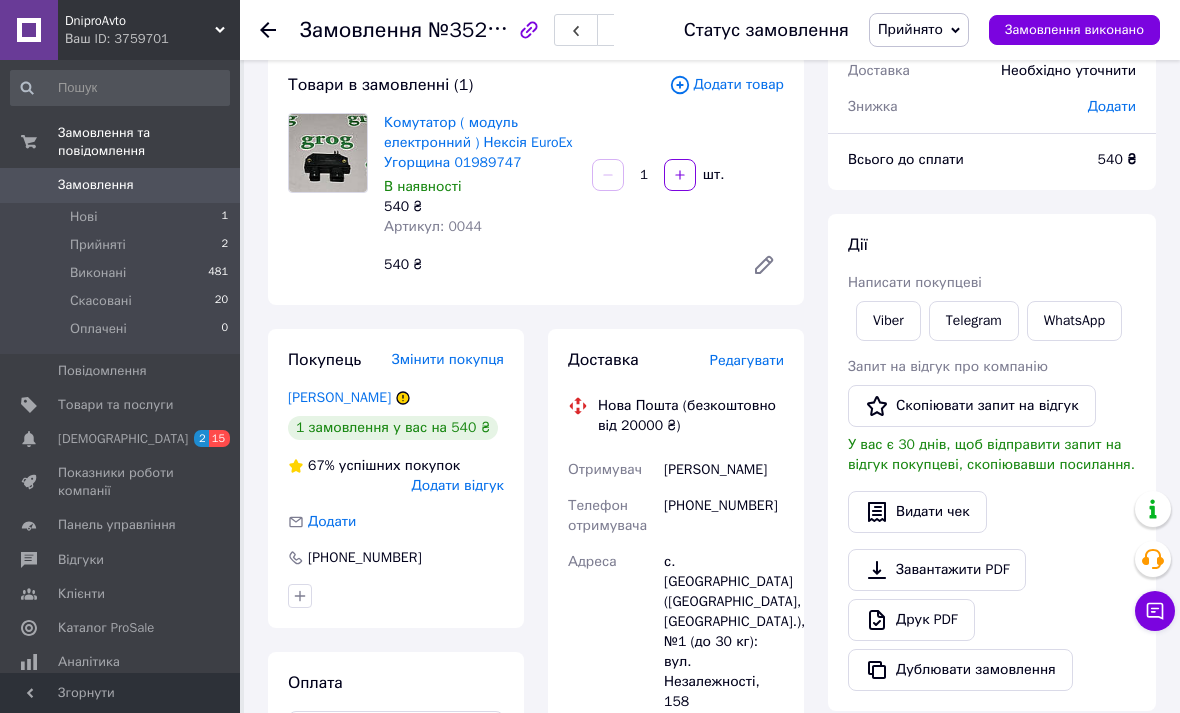 scroll, scrollTop: 120, scrollLeft: 0, axis: vertical 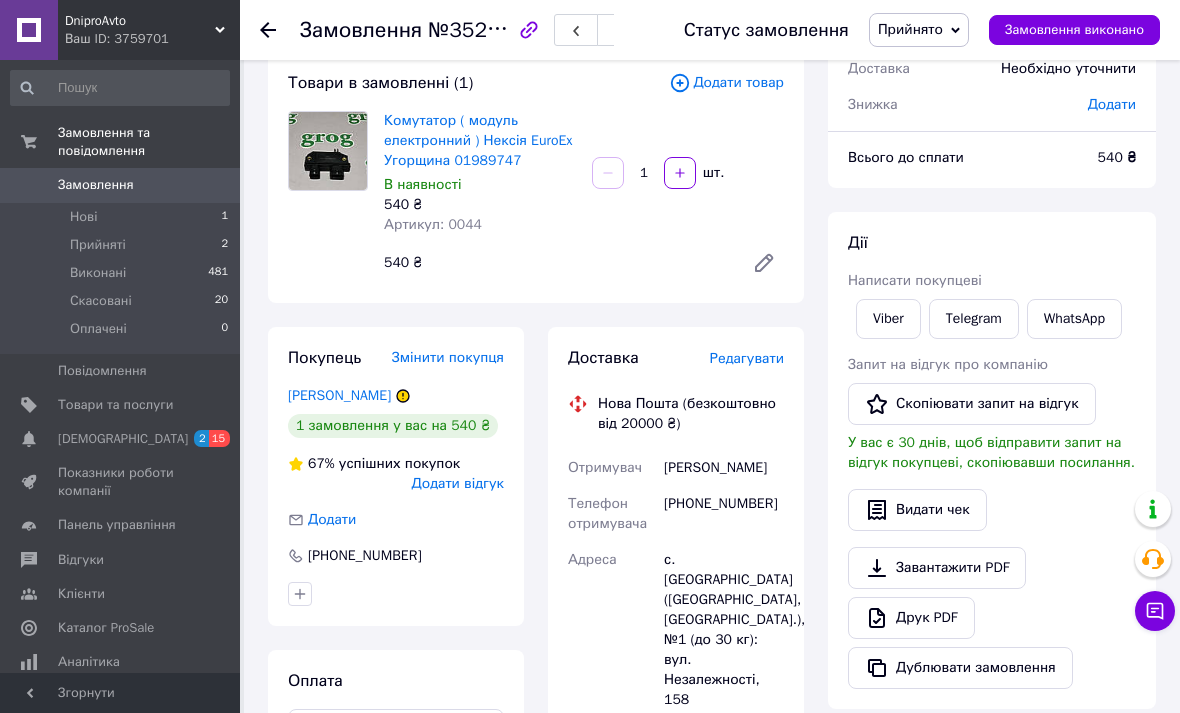 click on "Редагувати" at bounding box center [747, 358] 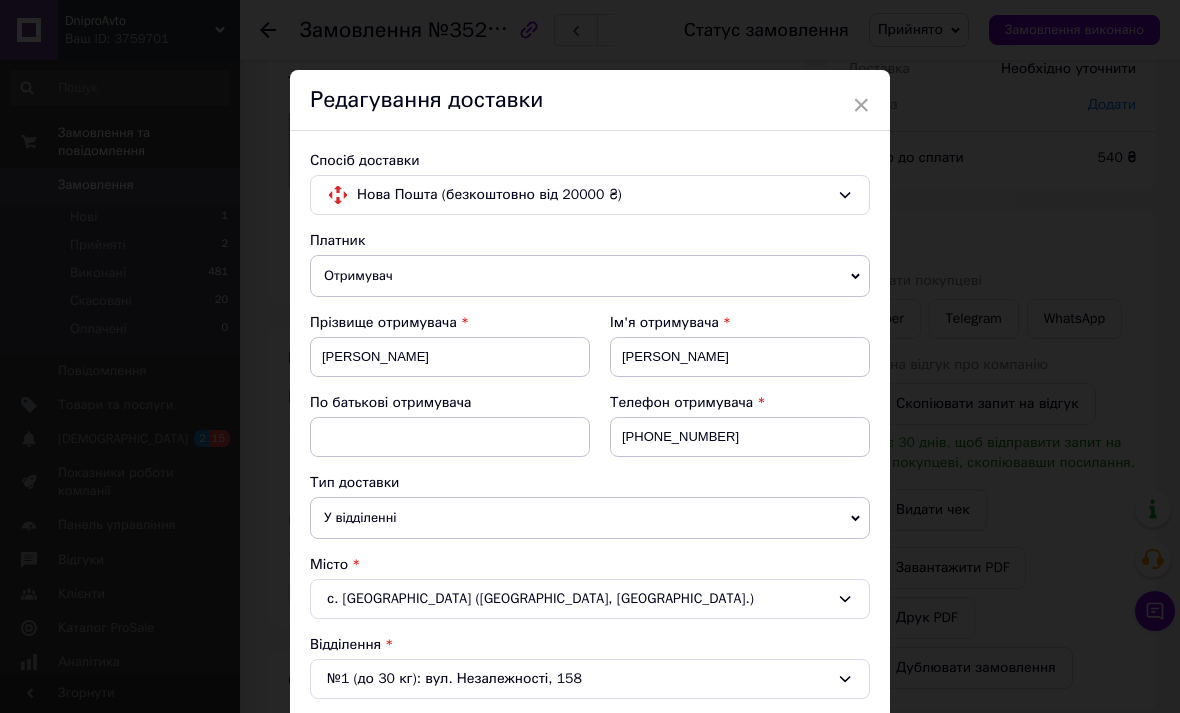 click on "× Редагування доставки Спосіб доставки Нова Пошта (безкоштовно від 20000 ₴) Платник Отримувач Відправник Прізвище отримувача [PERSON_NAME] Ім'я отримувача [PERSON_NAME] батькові отримувача Телефон отримувача [PHONE_NUMBER] Тип доставки У відділенні Кур'єром В поштоматі Місто с. [GEOGRAPHIC_DATA] ([GEOGRAPHIC_DATA], [GEOGRAPHIC_DATA].) Відділення №1 (до 30 кг): вул. Незалежності, 158 Місце відправки Дніпро: №100: вул. Дніпросталевська, 5 м. [GEOGRAPHIC_DATA] ([GEOGRAPHIC_DATA], [GEOGRAPHIC_DATA].): №38 (до 30 кг на одне місце): вул. Рекордна, 2 м. [GEOGRAPHIC_DATA] ([GEOGRAPHIC_DATA], [GEOGRAPHIC_DATA].): №7: вул. Музична,2 Тип посилки" at bounding box center (590, 356) 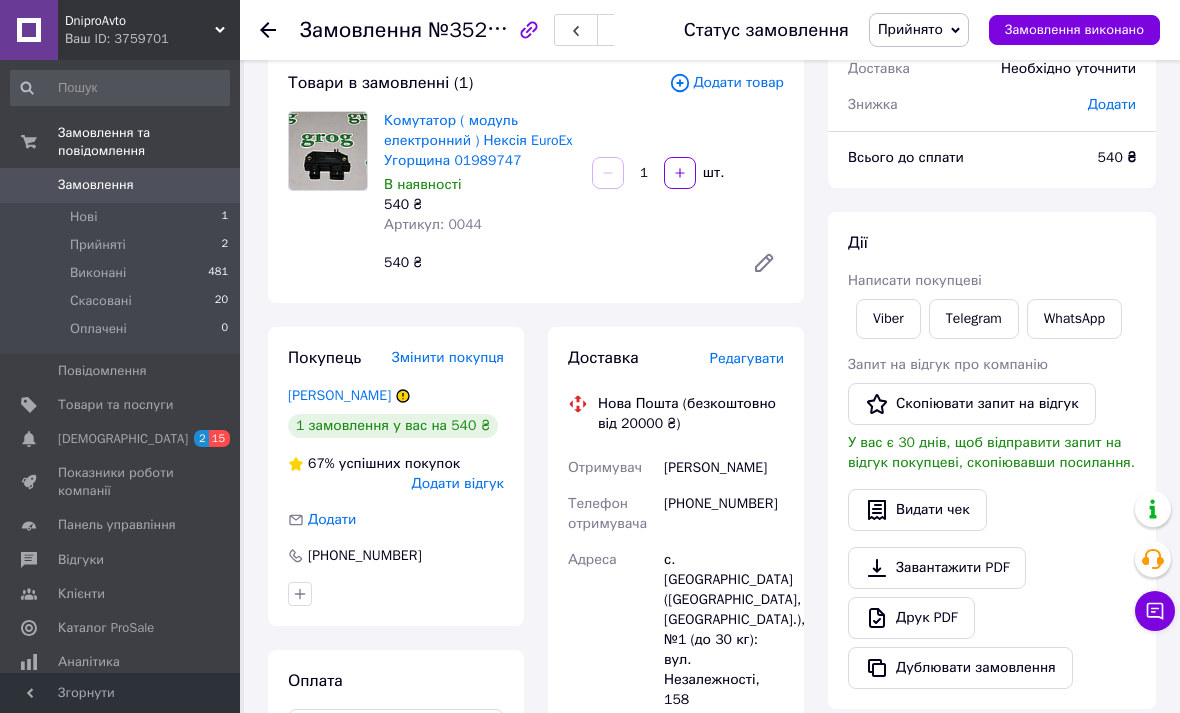 scroll, scrollTop: 0, scrollLeft: 0, axis: both 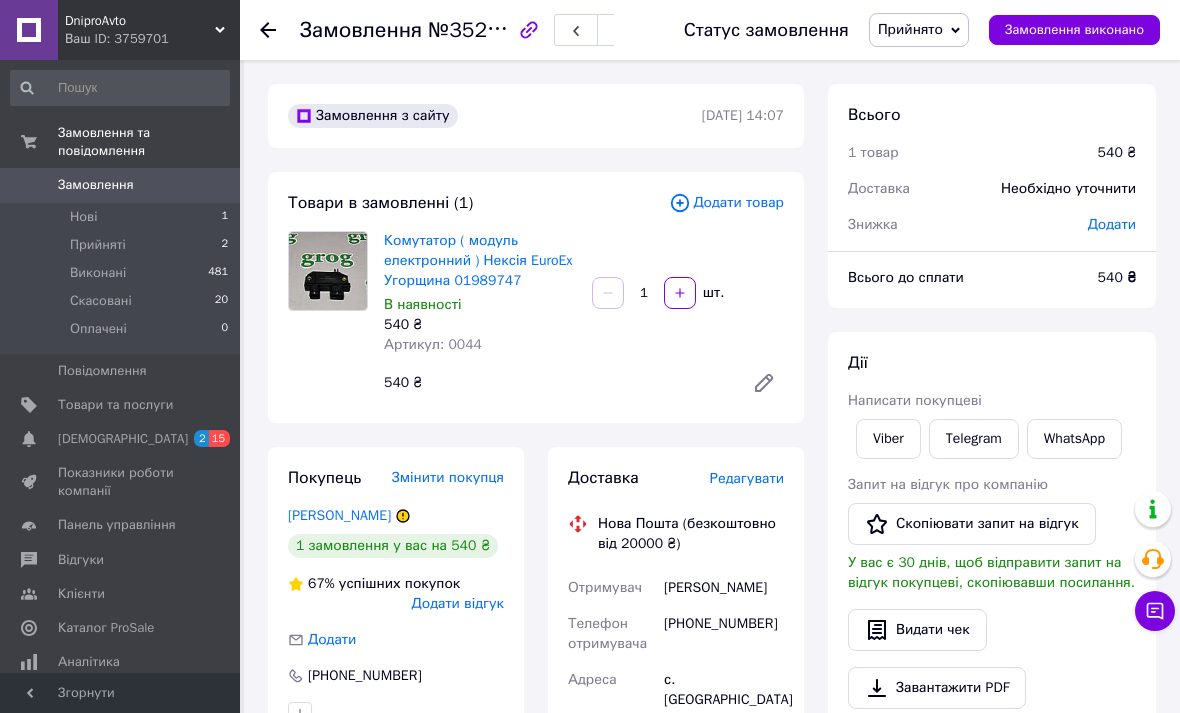 click on "Редагувати" at bounding box center [747, 478] 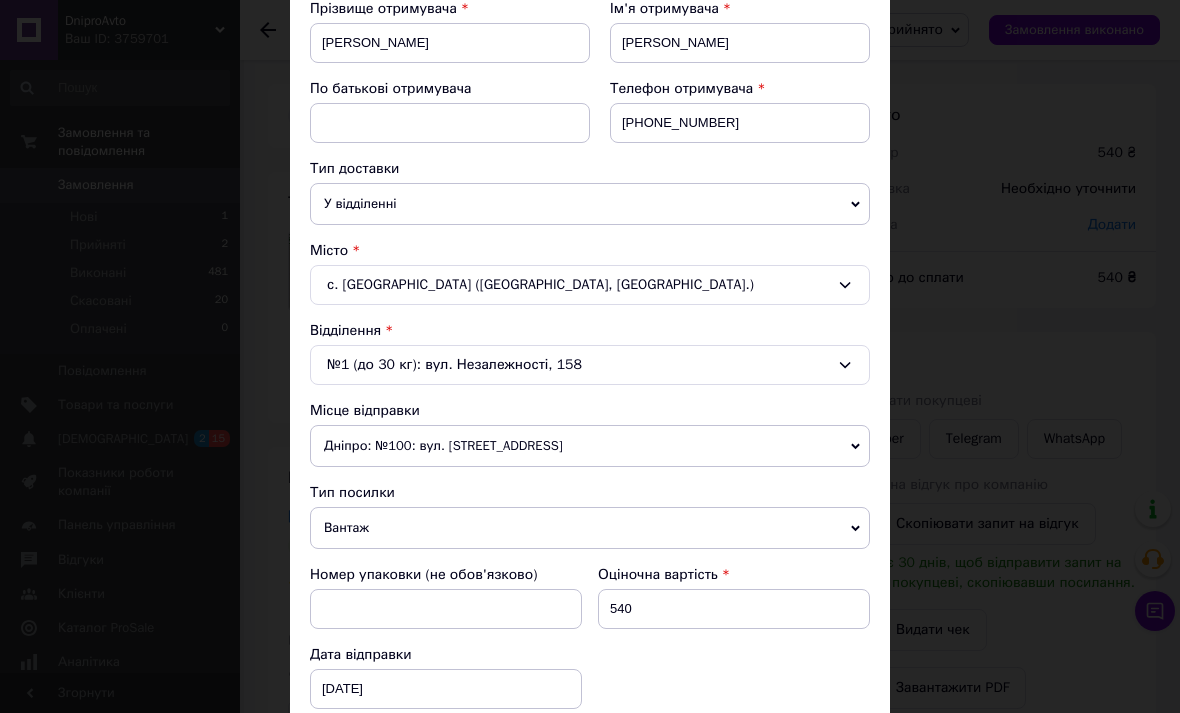 scroll, scrollTop: 313, scrollLeft: 0, axis: vertical 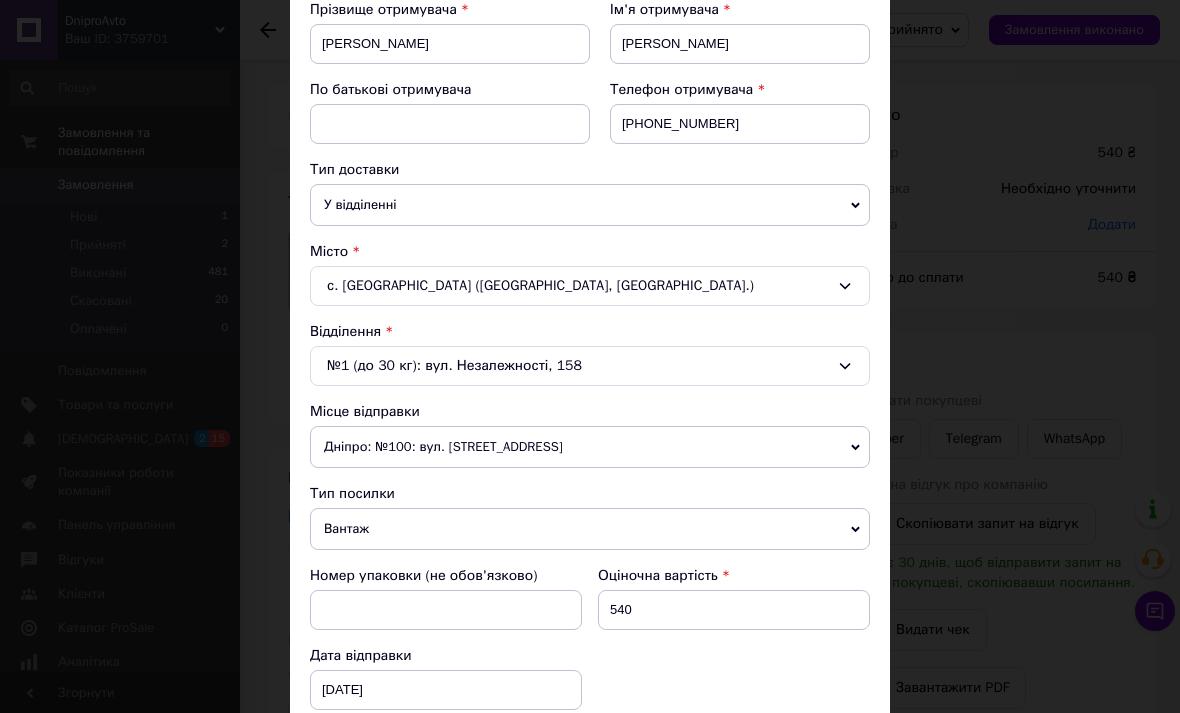 click on "Дніпро: №100: вул. [STREET_ADDRESS]" at bounding box center [590, 447] 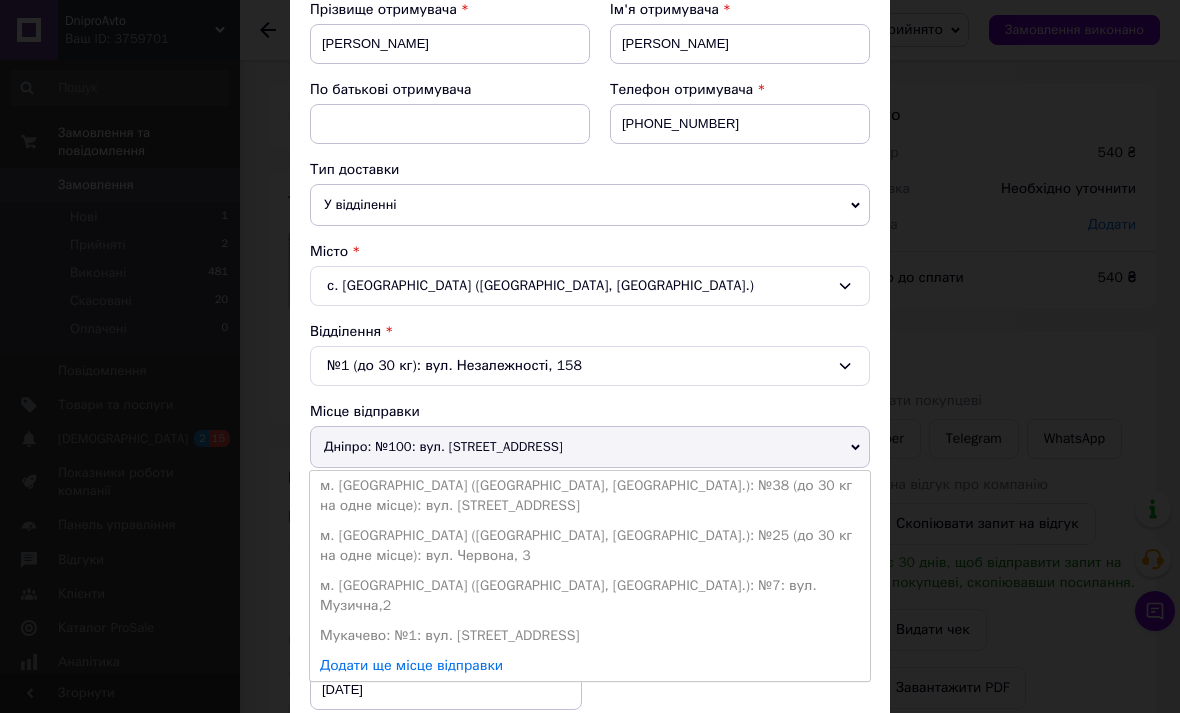 click on "Мукачево: №1: вул. [STREET_ADDRESS]" at bounding box center (590, 636) 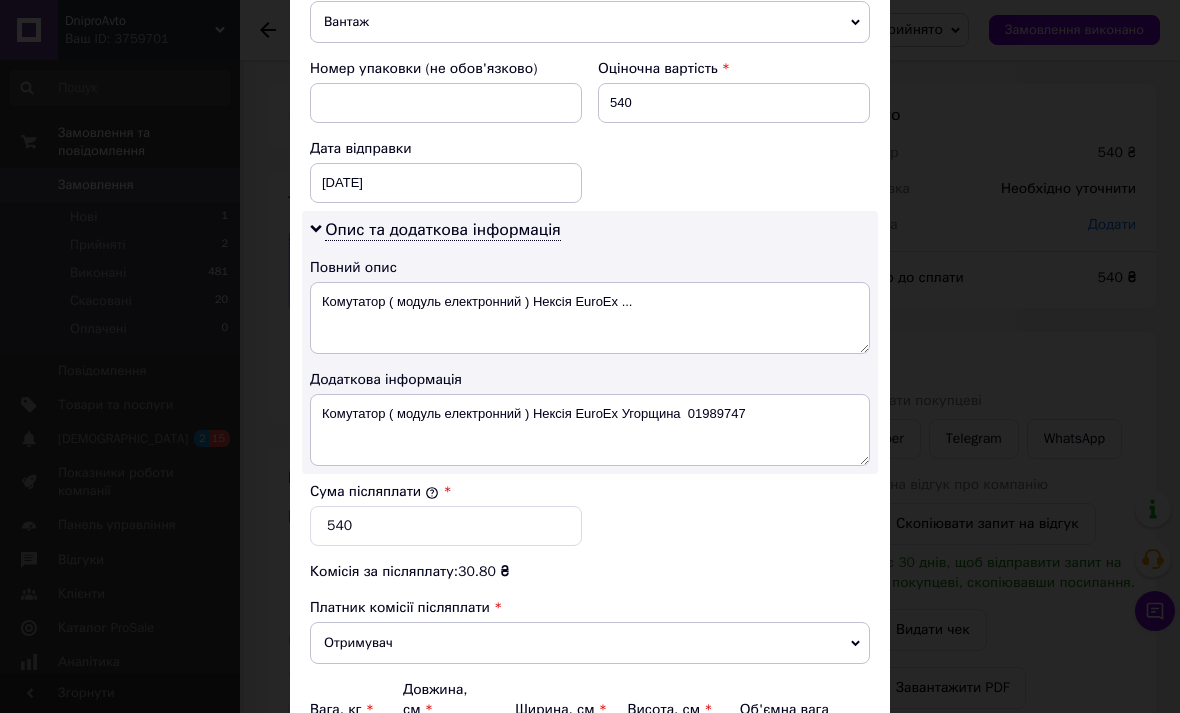 scroll, scrollTop: 947, scrollLeft: 0, axis: vertical 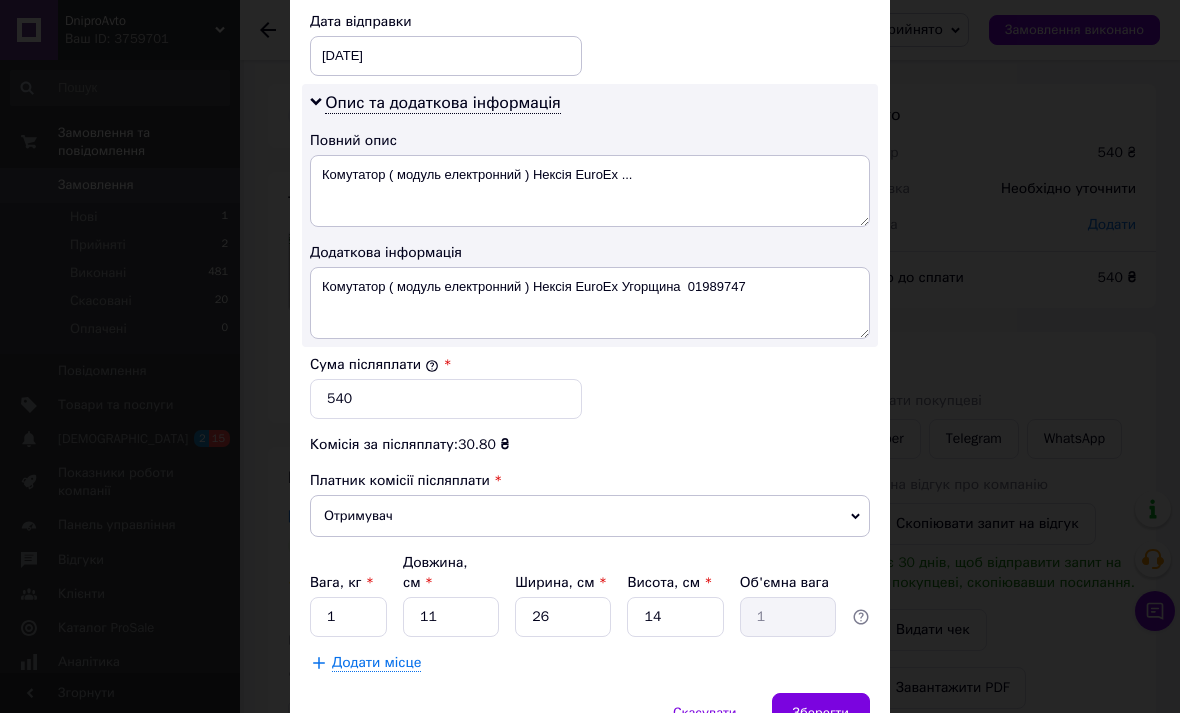 click on "Зберегти" at bounding box center (821, 713) 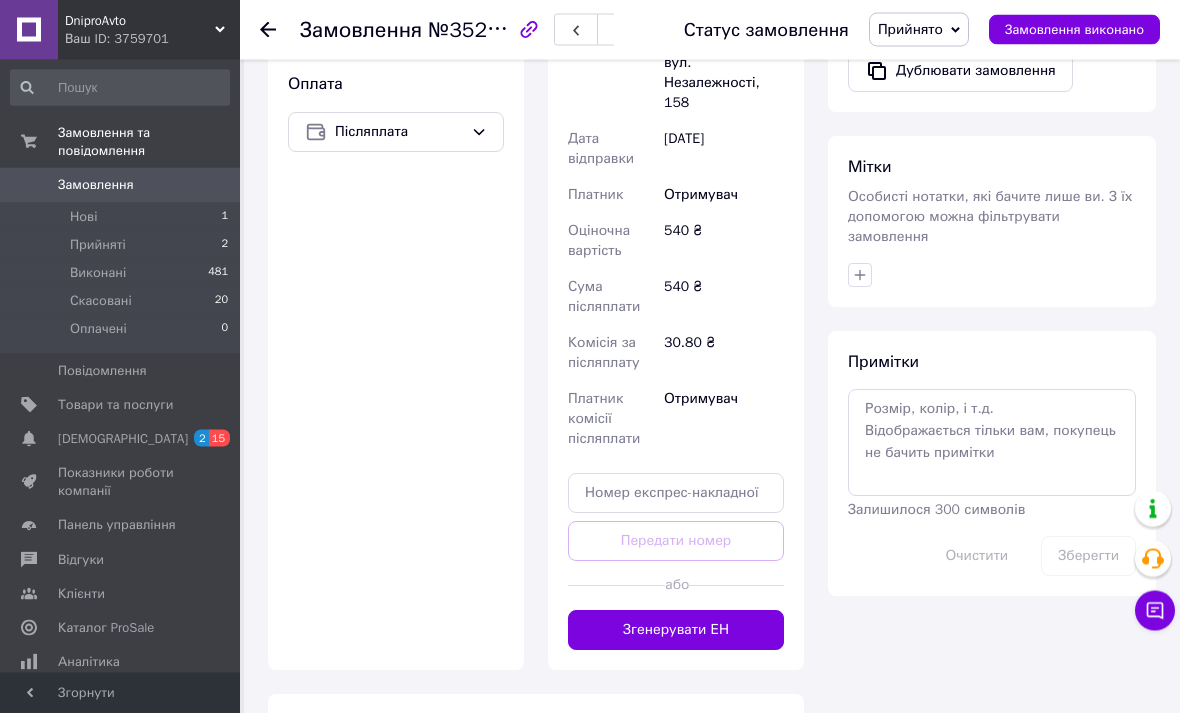 scroll, scrollTop: 717, scrollLeft: 0, axis: vertical 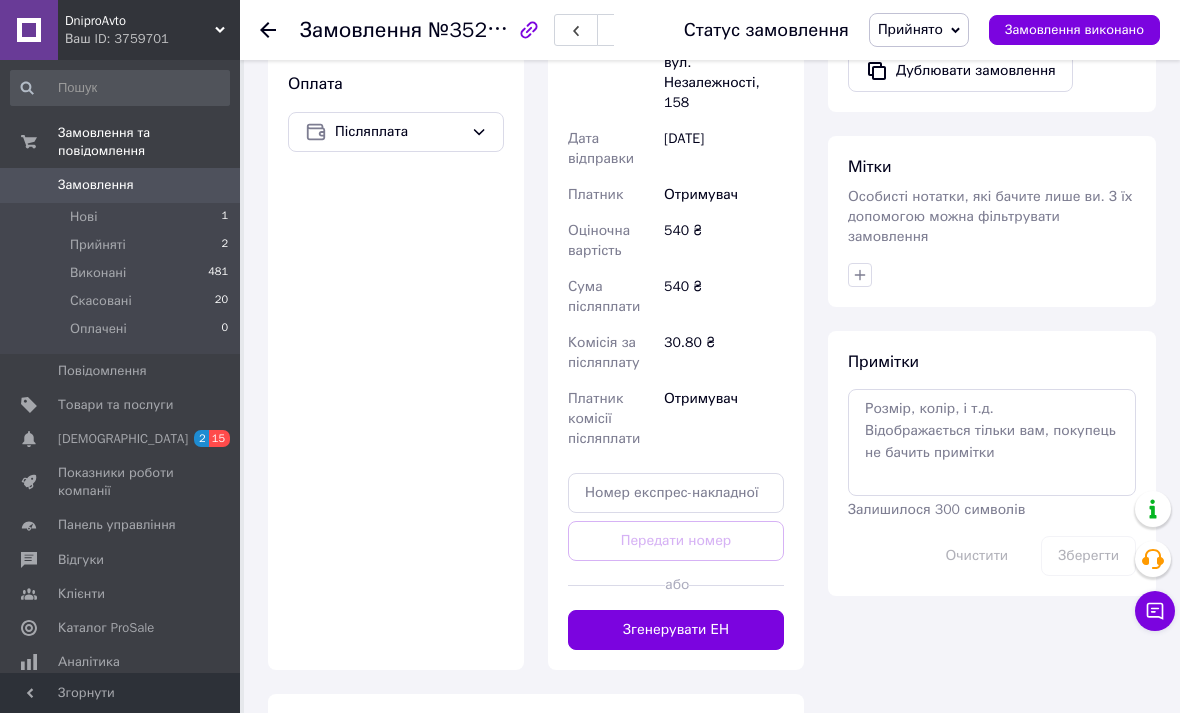 click on "Згенерувати ЕН" at bounding box center (676, 630) 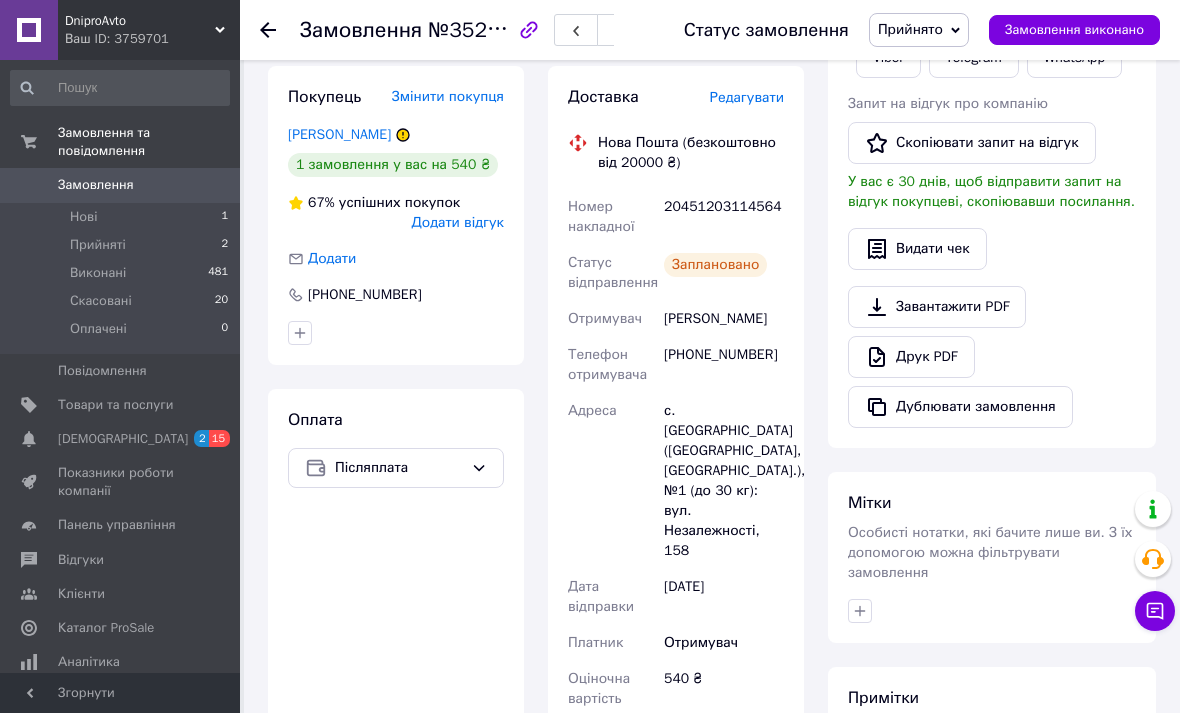 scroll, scrollTop: 381, scrollLeft: 0, axis: vertical 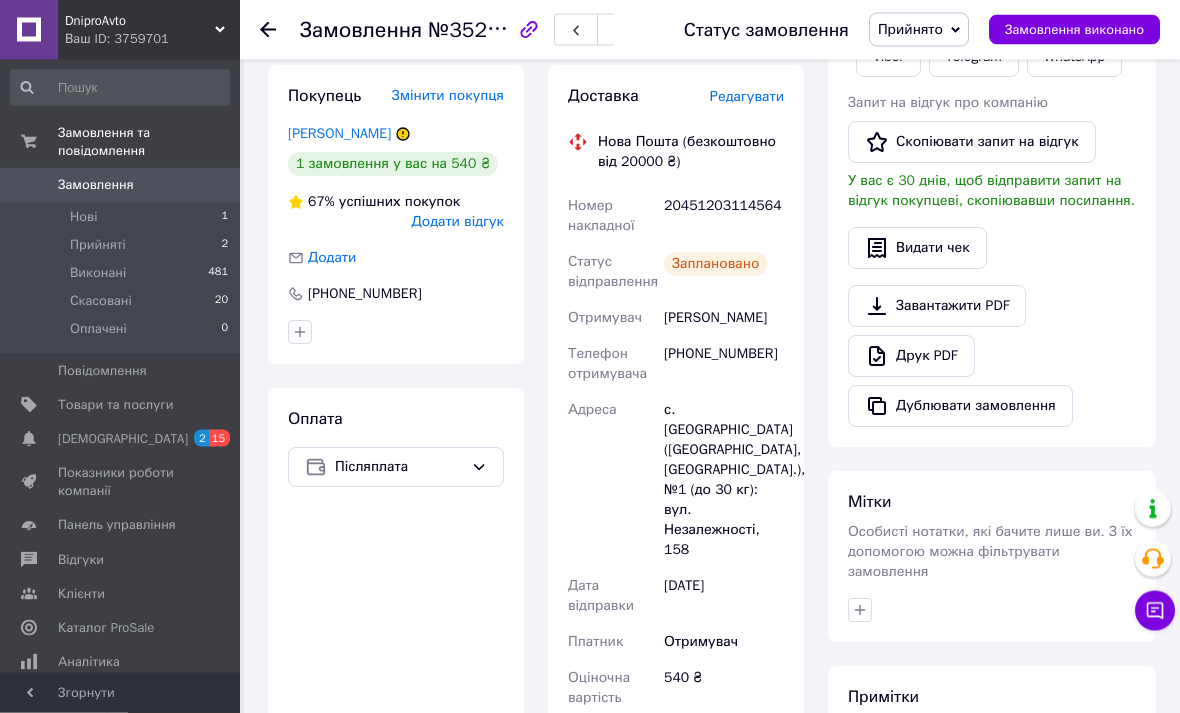 click on "Замовлення виконано" at bounding box center (1074, 30) 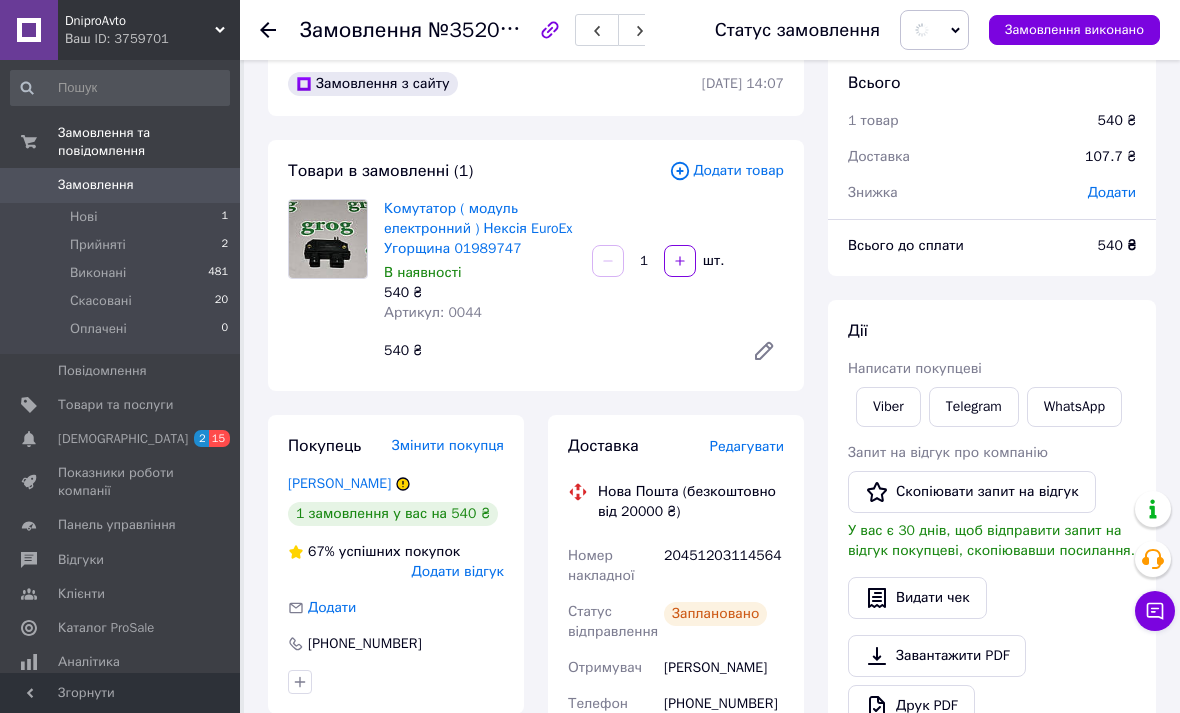 scroll, scrollTop: 0, scrollLeft: 0, axis: both 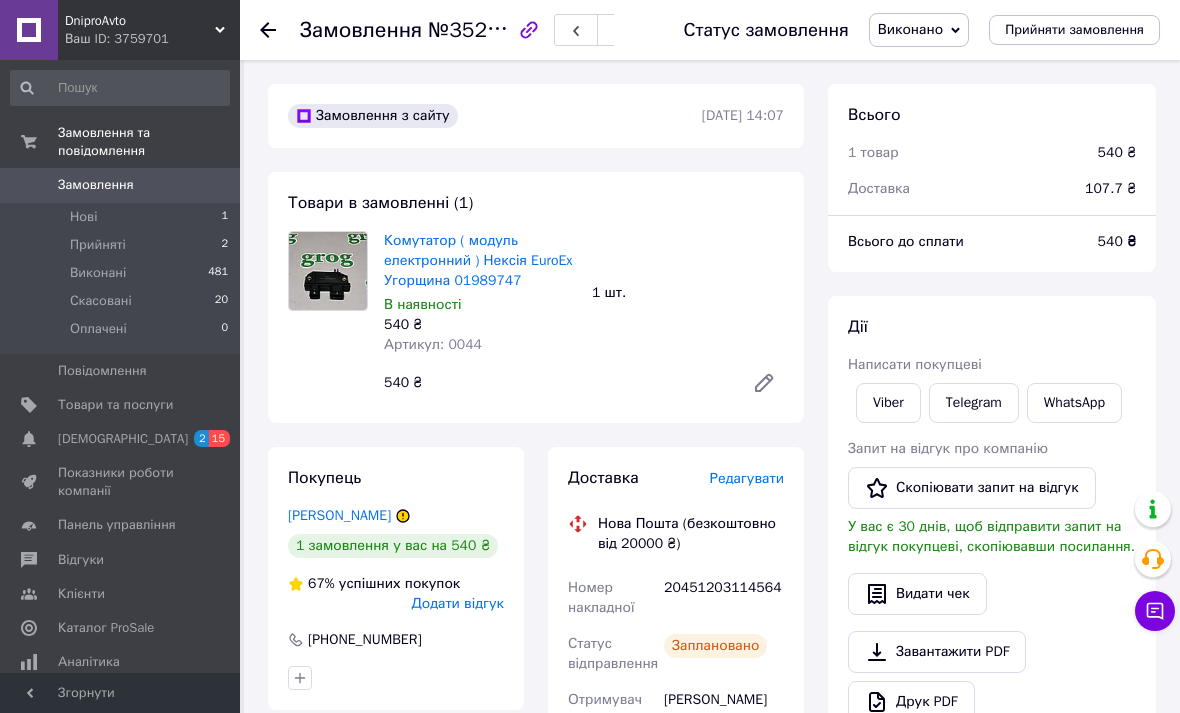click at bounding box center (268, 30) 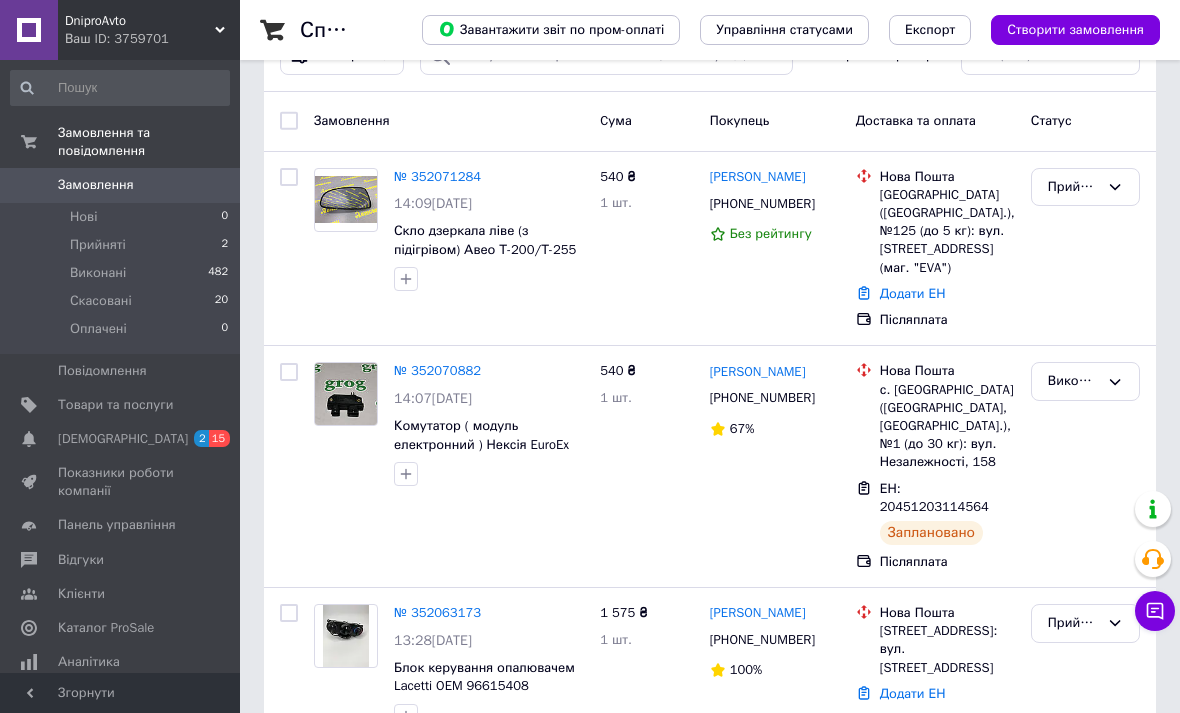 scroll, scrollTop: 60, scrollLeft: 0, axis: vertical 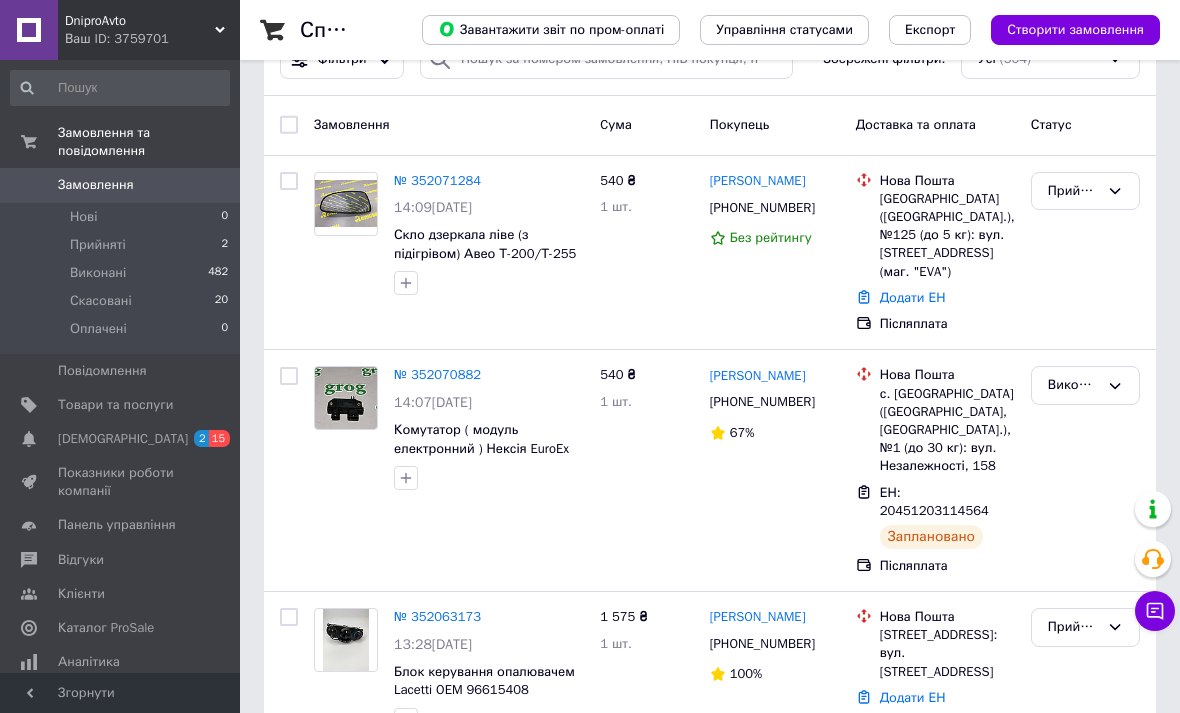 click on "№ 352070882" at bounding box center [437, 374] 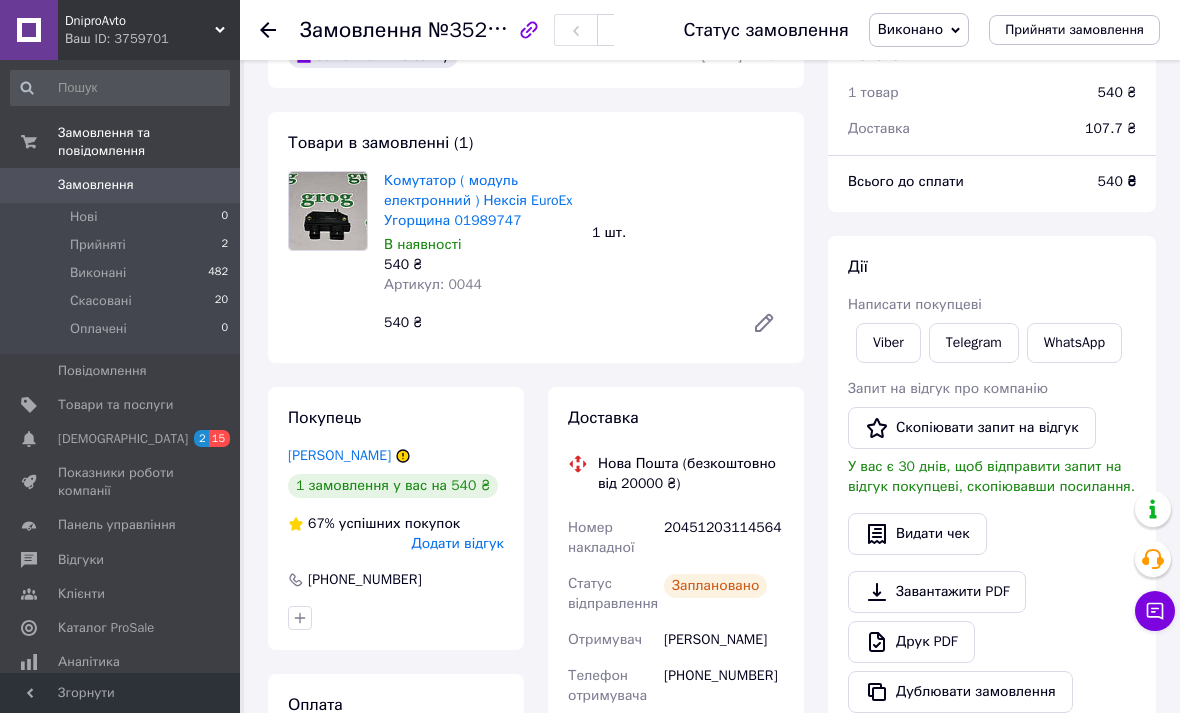 scroll, scrollTop: 0, scrollLeft: 0, axis: both 